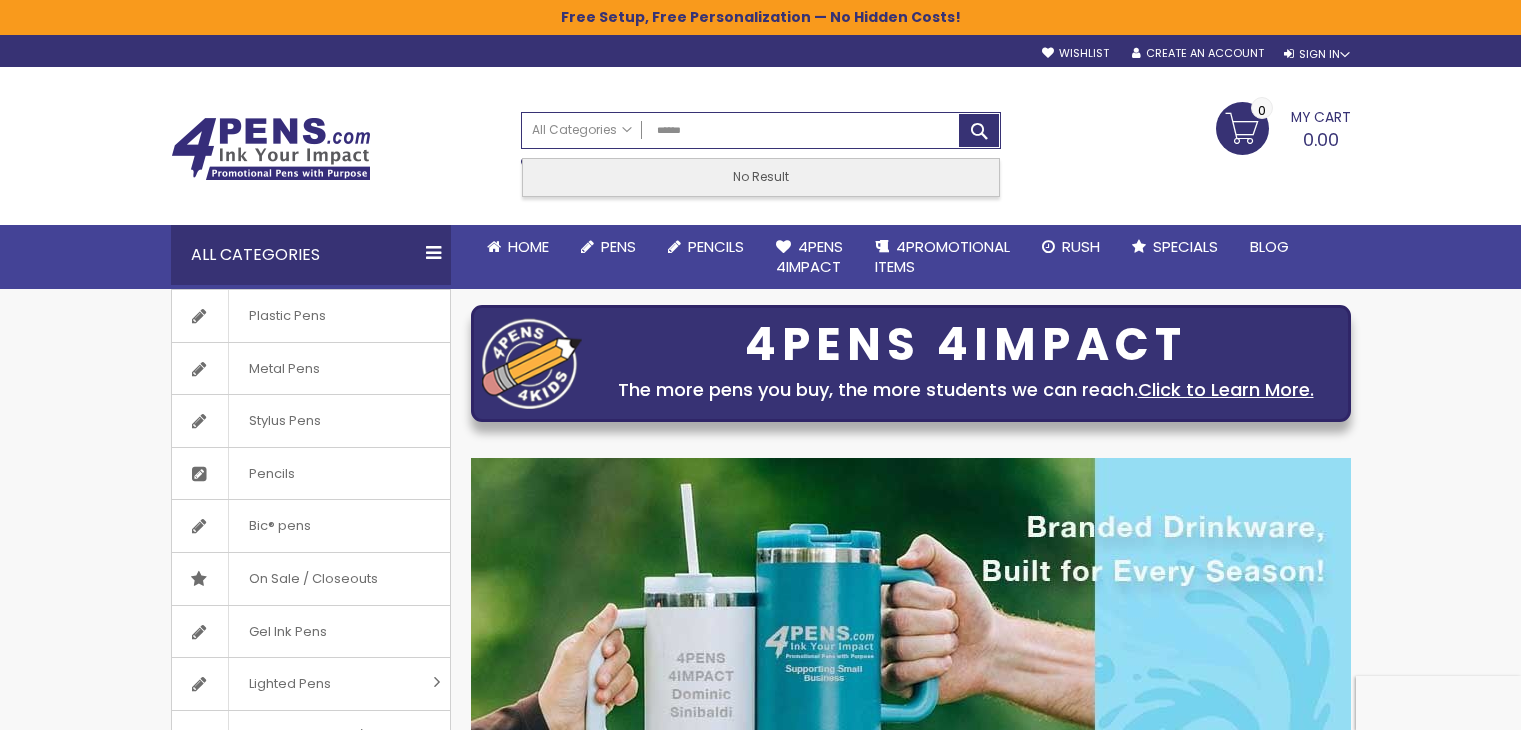 scroll, scrollTop: 0, scrollLeft: 0, axis: both 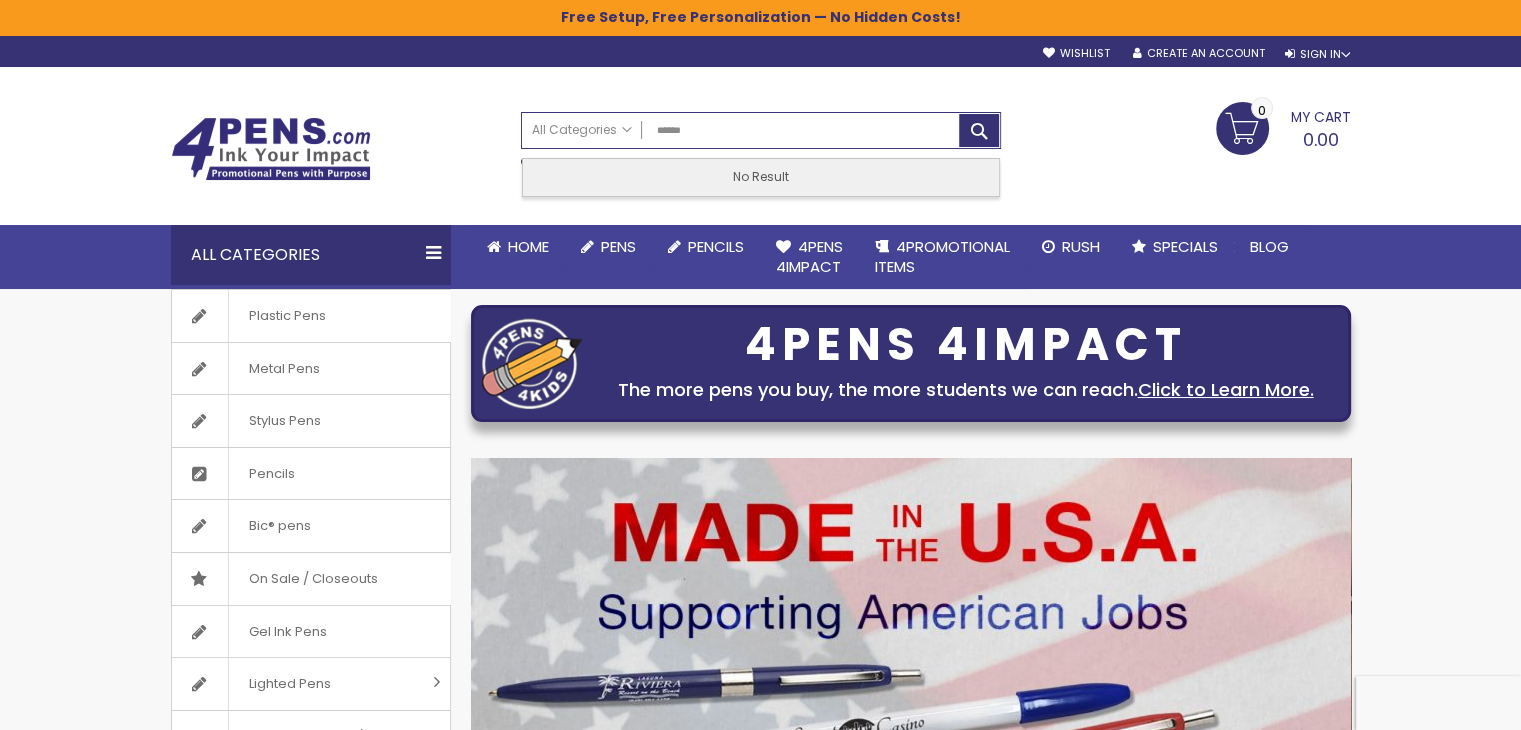 type on "******" 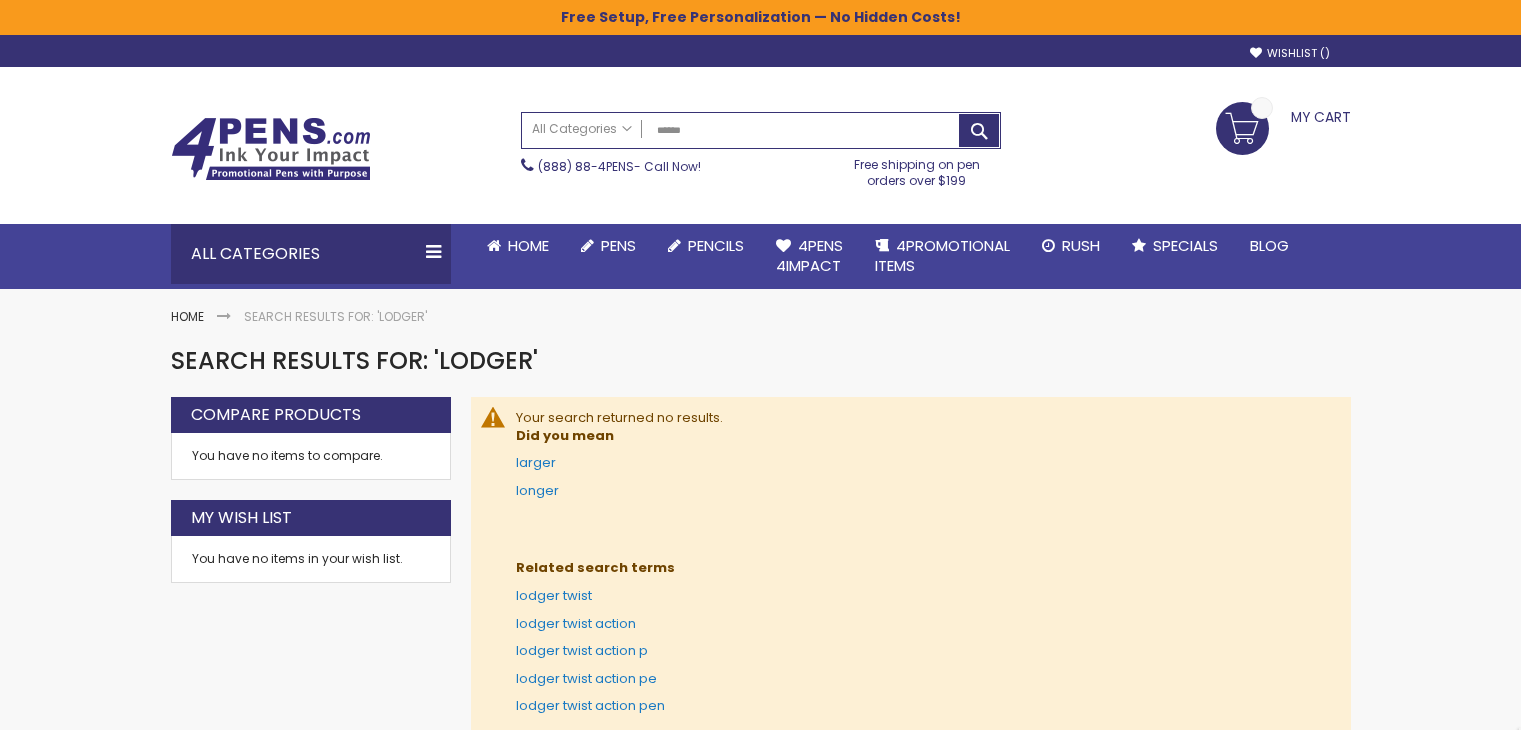 scroll, scrollTop: 0, scrollLeft: 0, axis: both 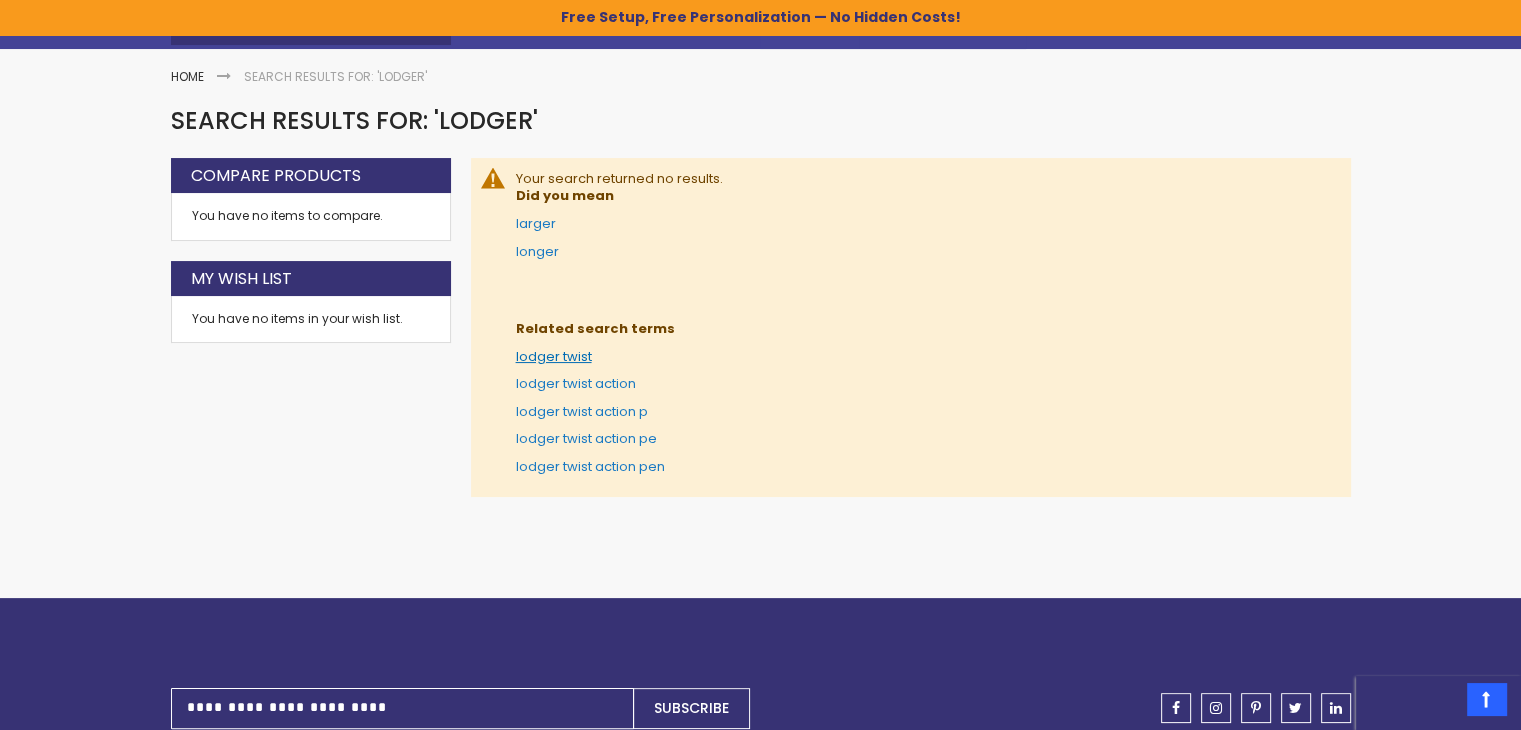 click on "lodger twist" at bounding box center (554, 356) 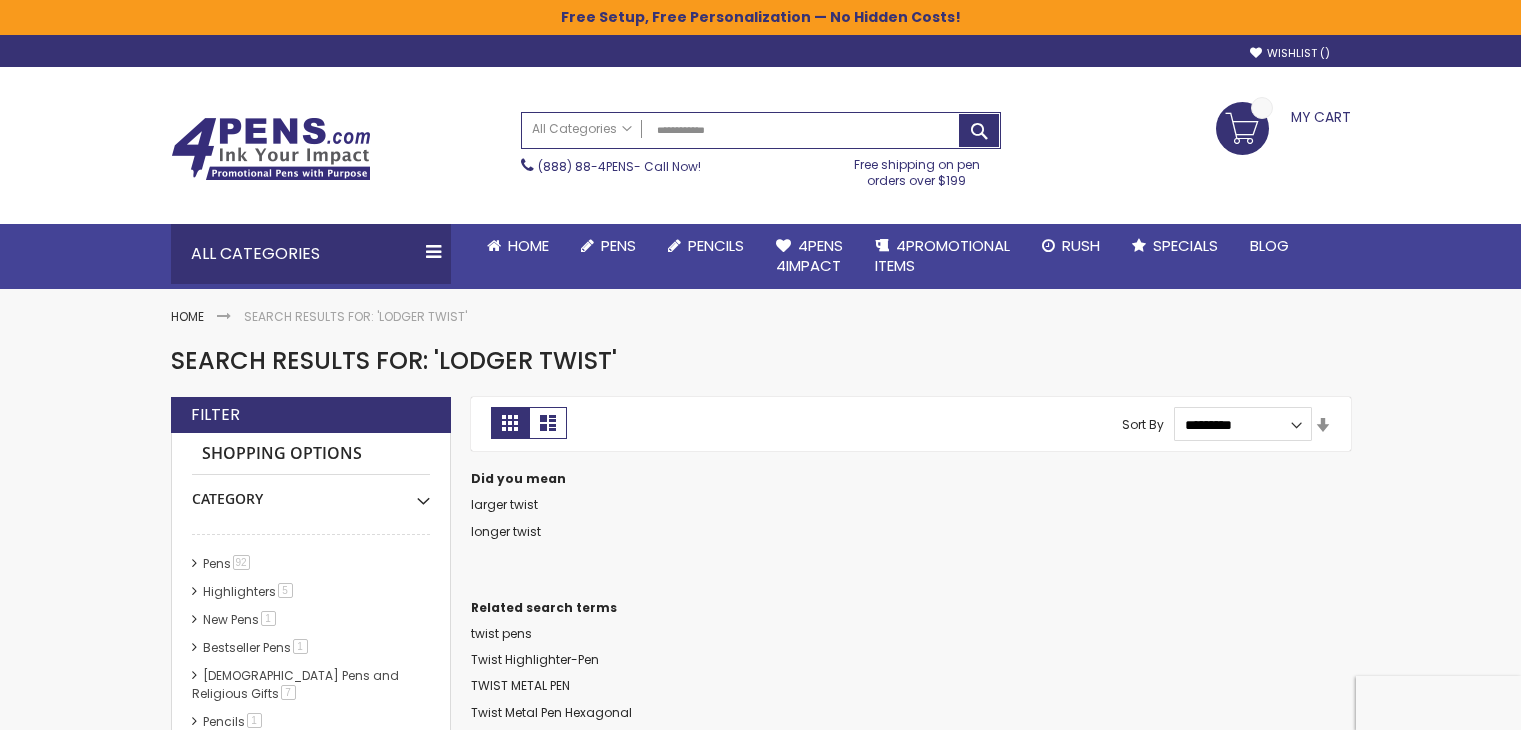 scroll, scrollTop: 0, scrollLeft: 0, axis: both 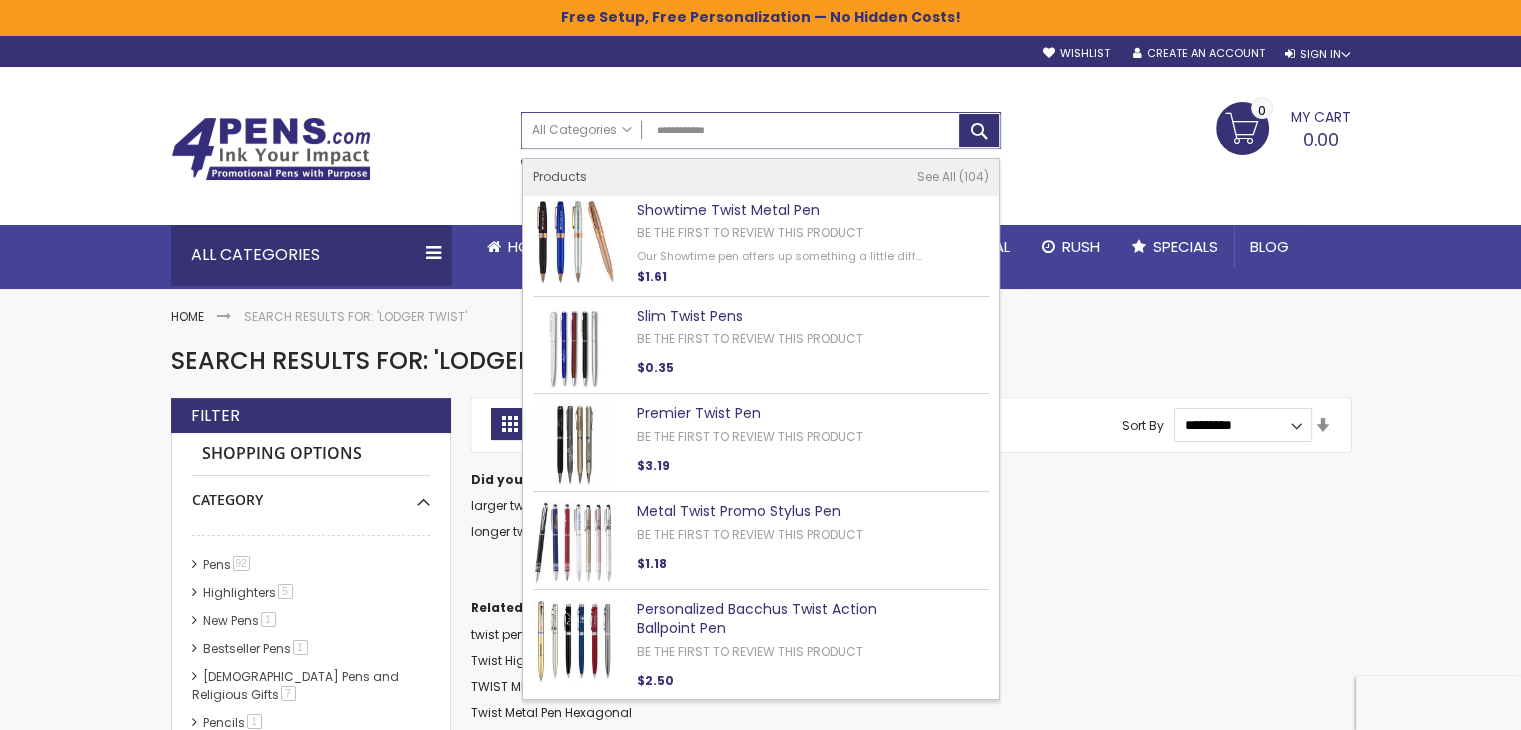 click on "**********" at bounding box center [761, 130] 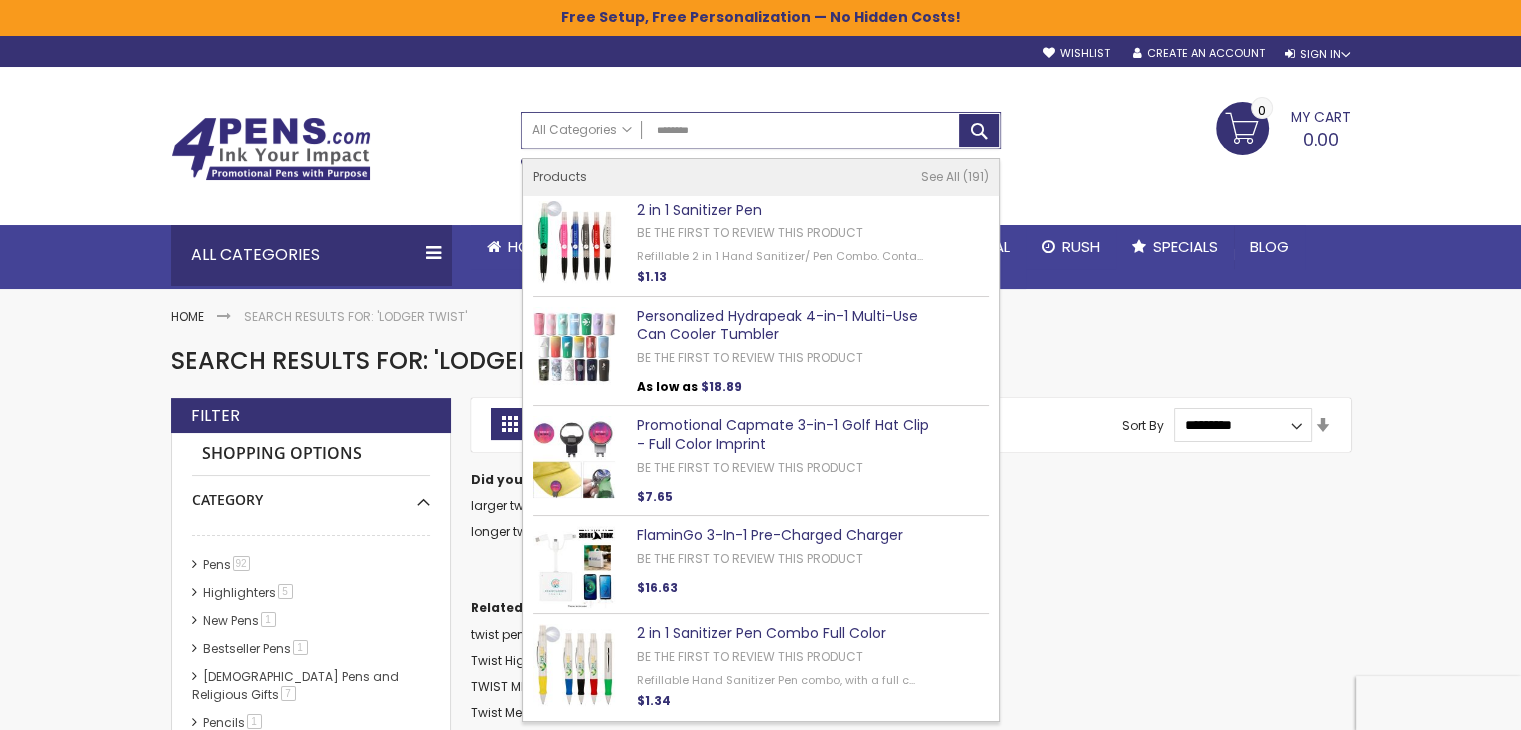 type on "*********" 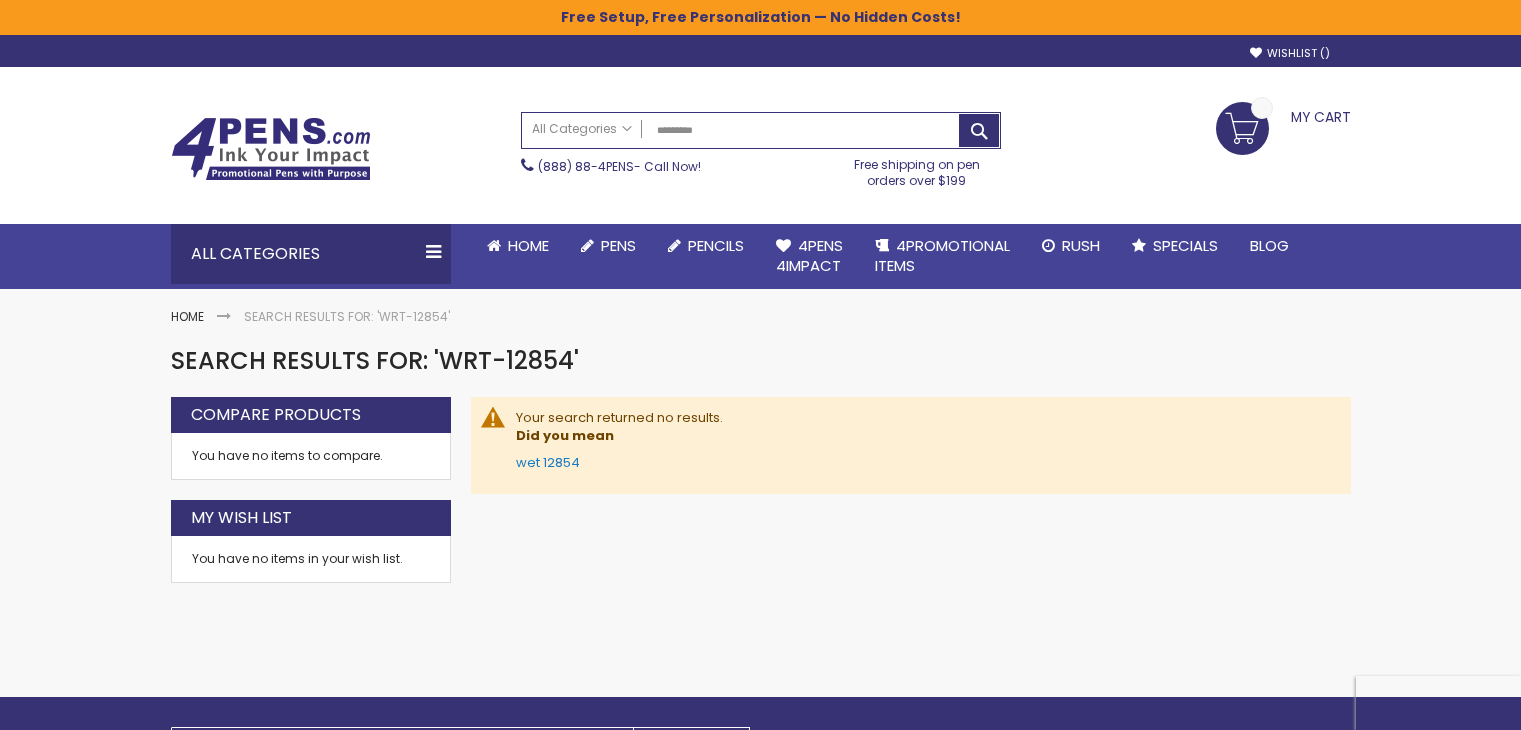 scroll, scrollTop: 0, scrollLeft: 0, axis: both 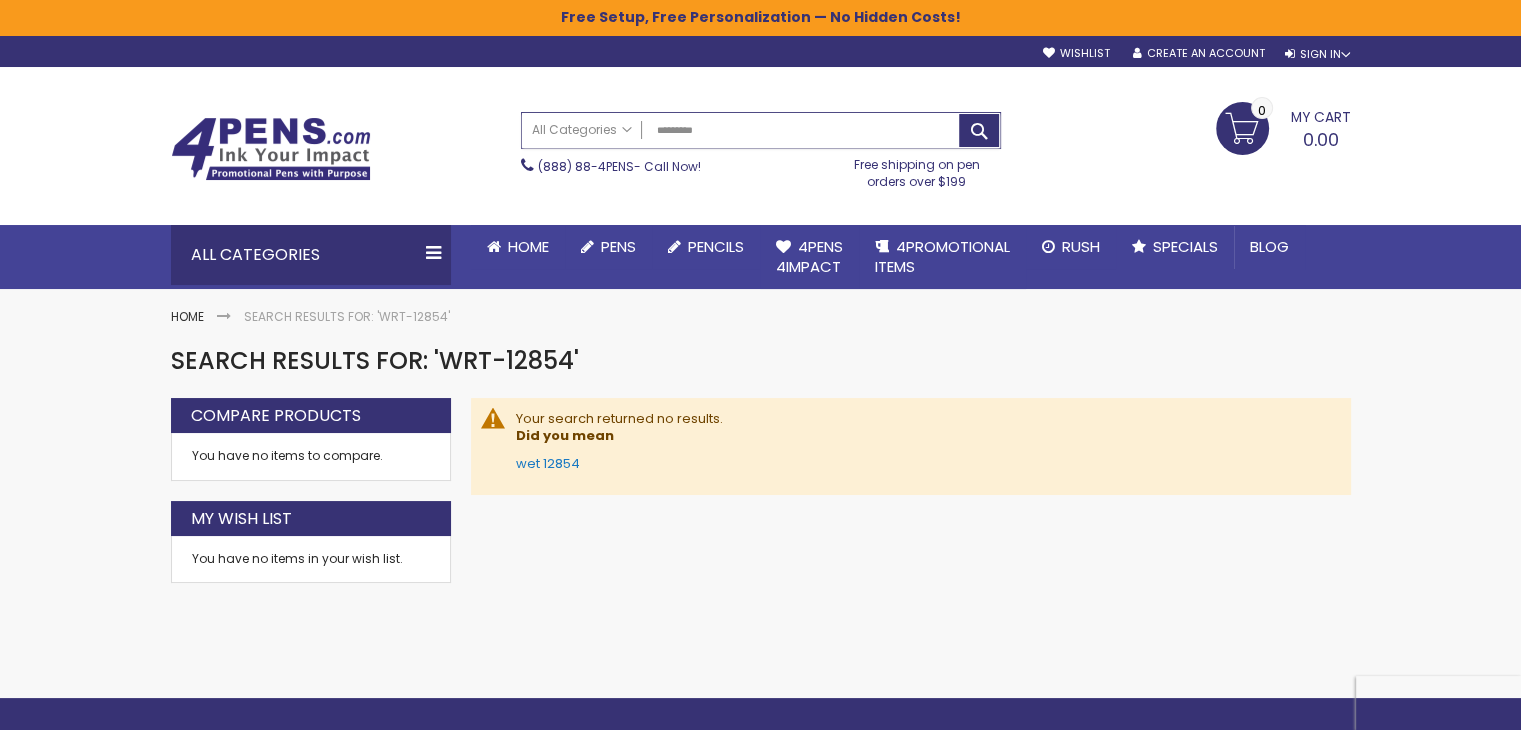 click on "*********" at bounding box center [761, 130] 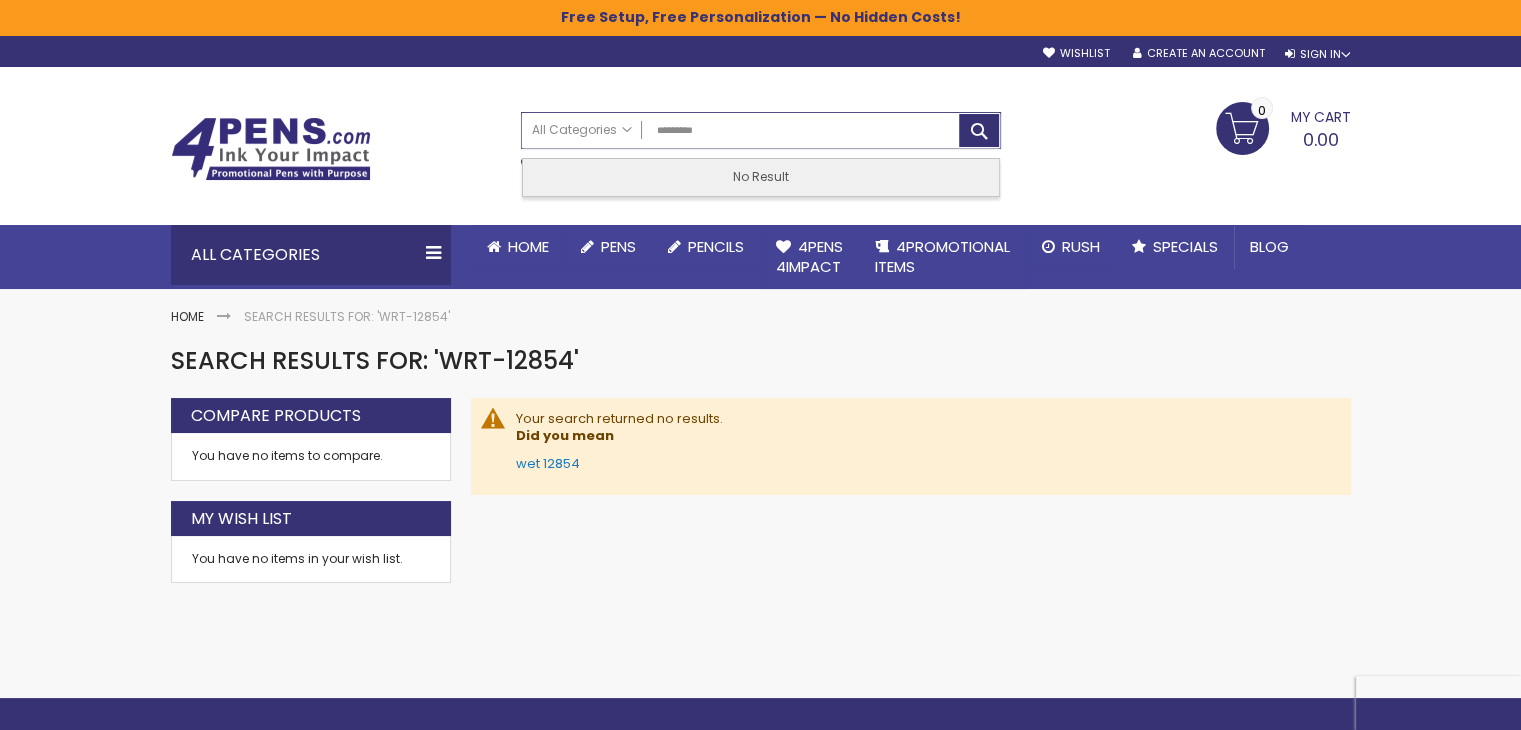 click on "*********" at bounding box center [761, 130] 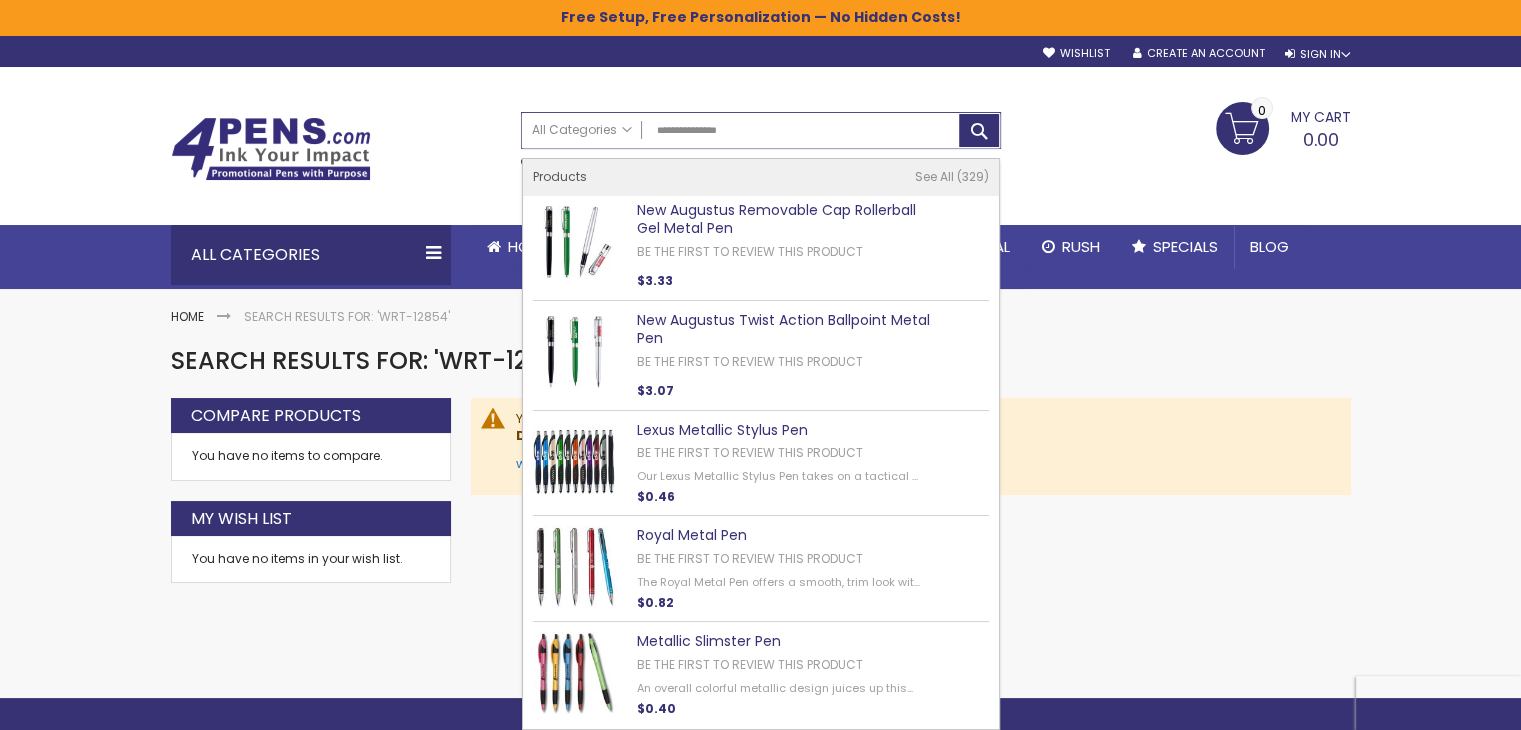 type on "**********" 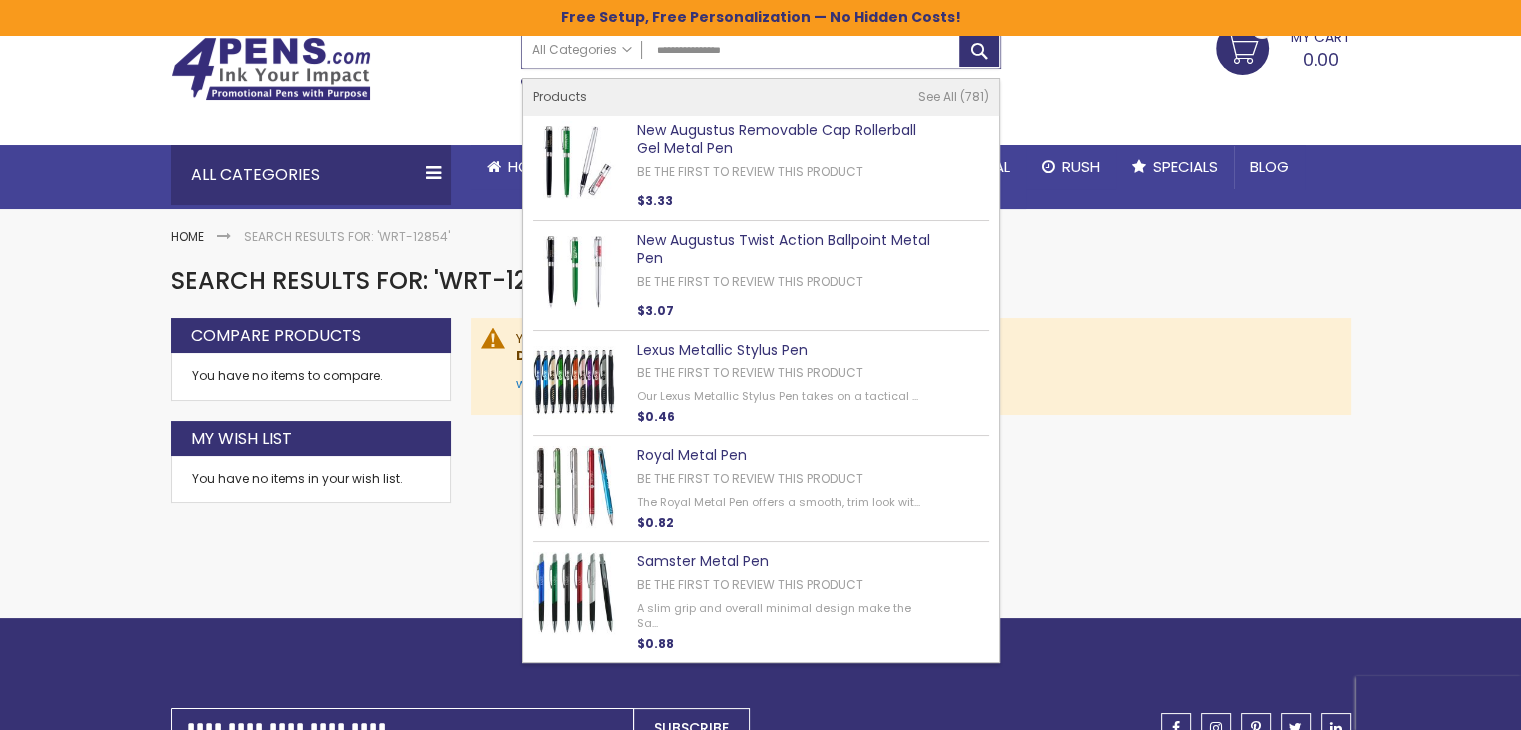 scroll, scrollTop: 120, scrollLeft: 0, axis: vertical 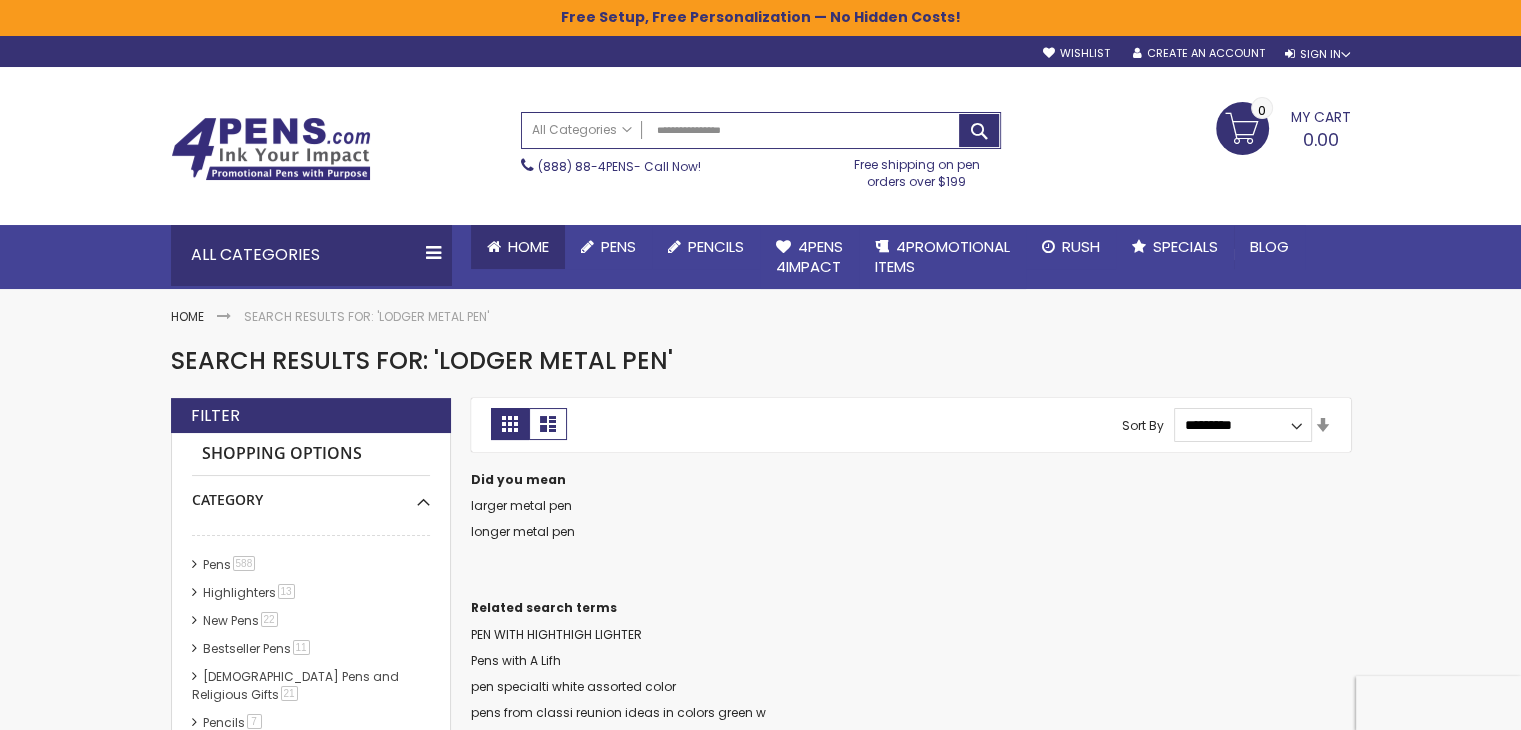 click on "Home" at bounding box center (528, 246) 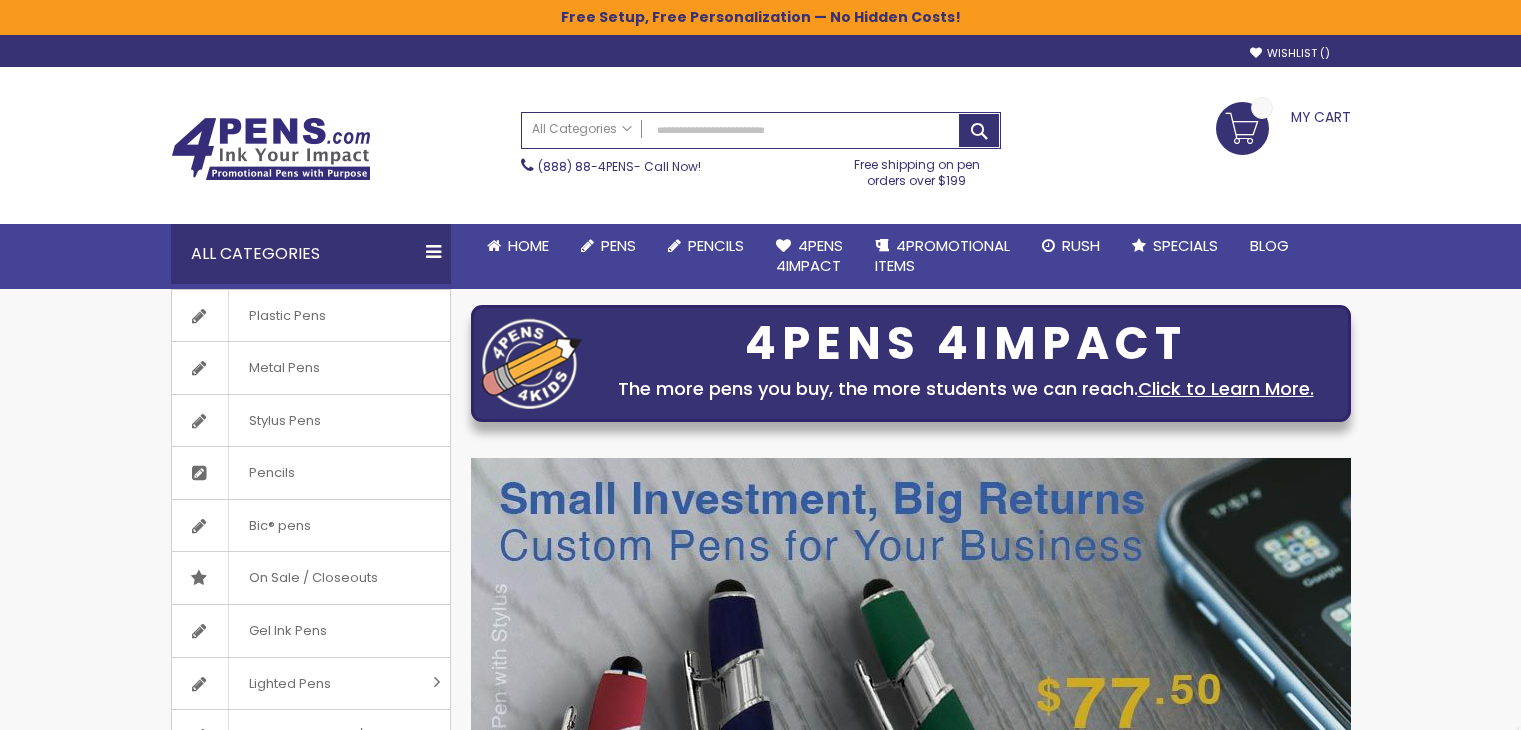 scroll, scrollTop: 0, scrollLeft: 0, axis: both 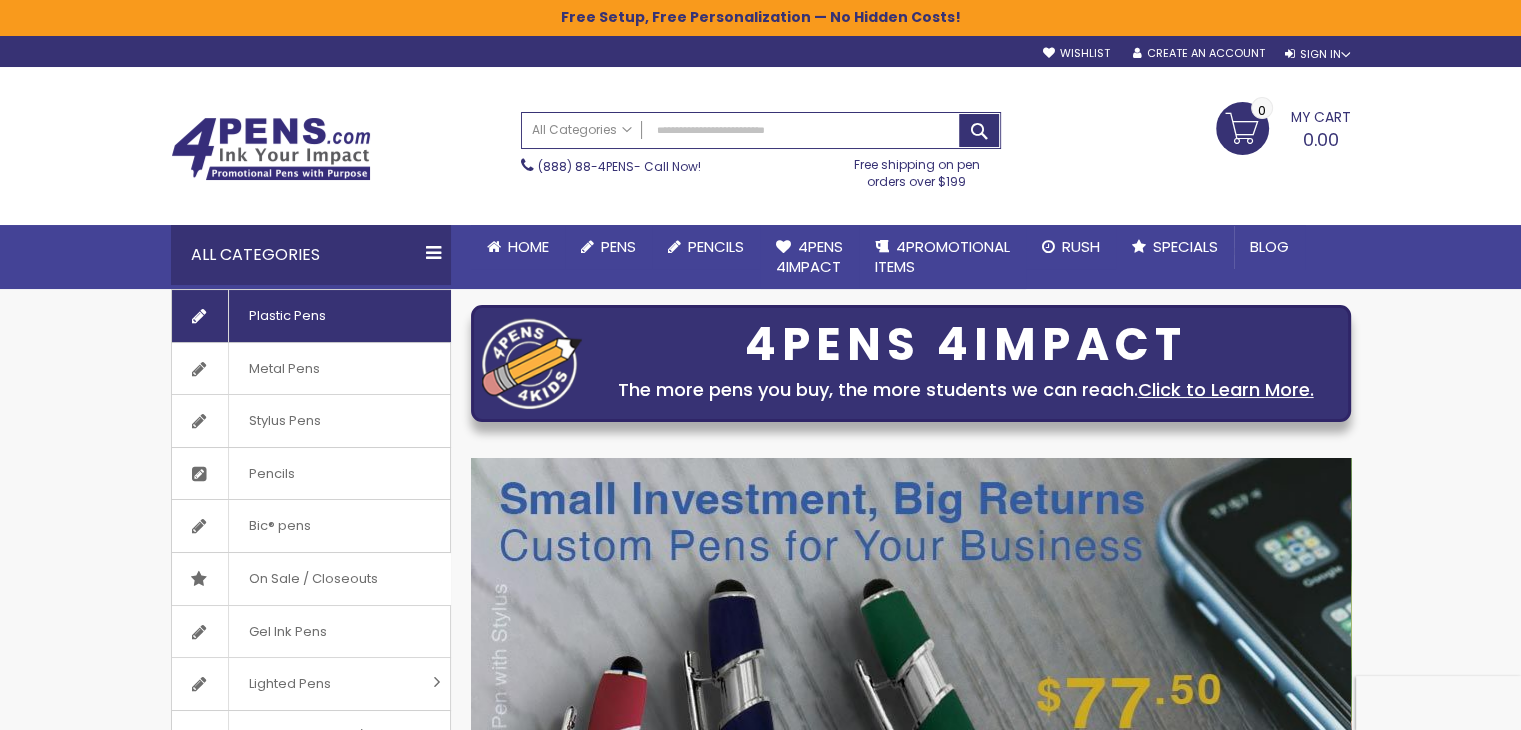 click on "Plastic Pens" at bounding box center (287, 316) 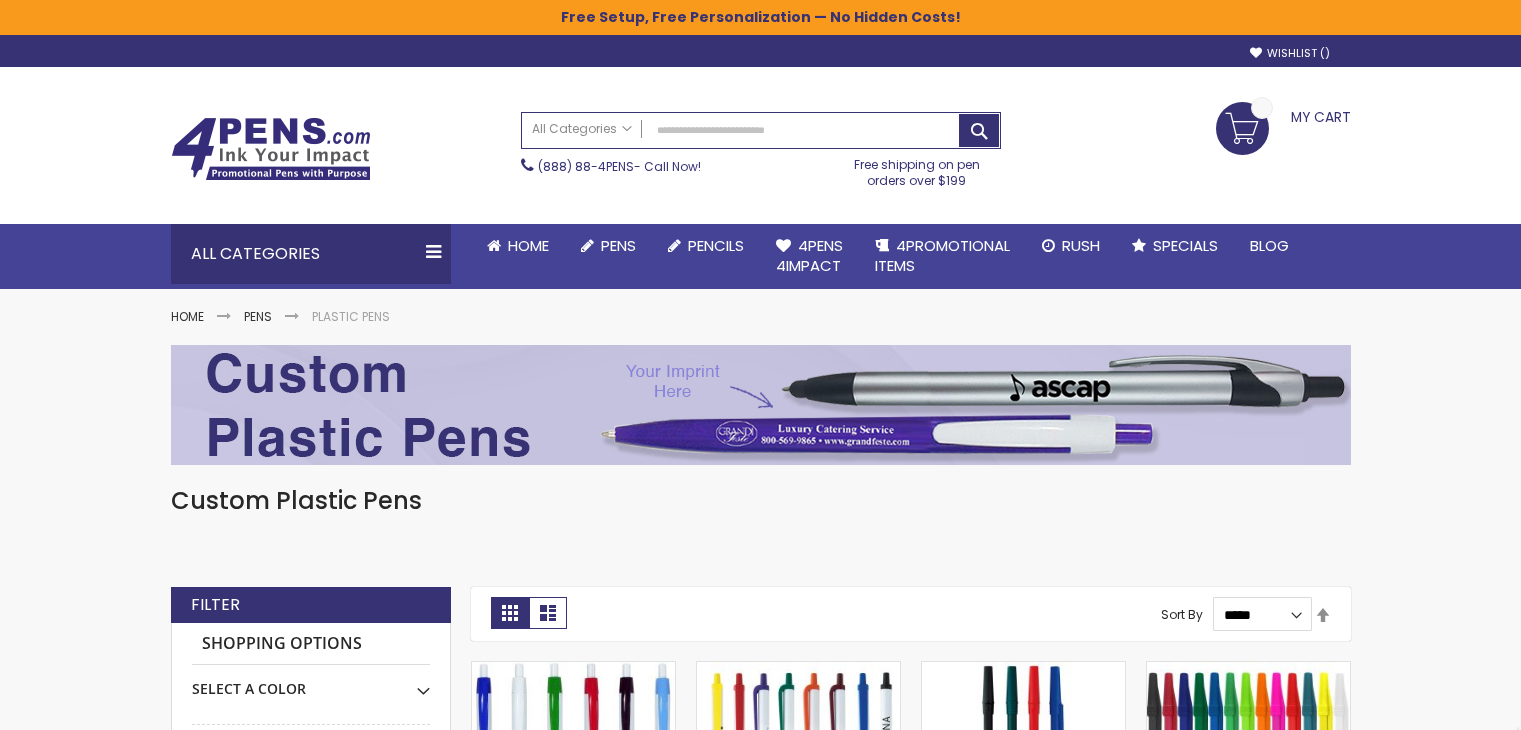 scroll, scrollTop: 0, scrollLeft: 0, axis: both 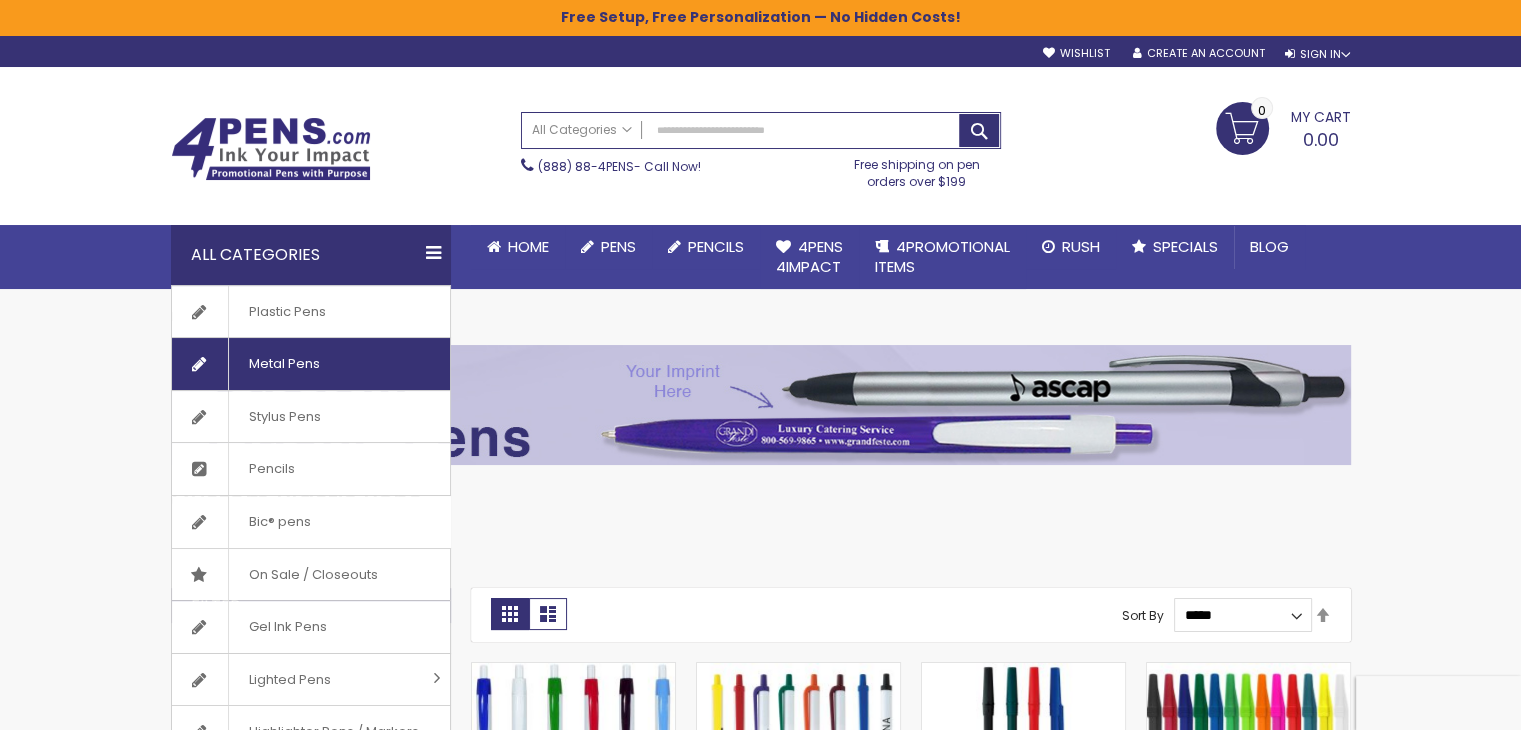 click on "Metal Pens" at bounding box center (311, 364) 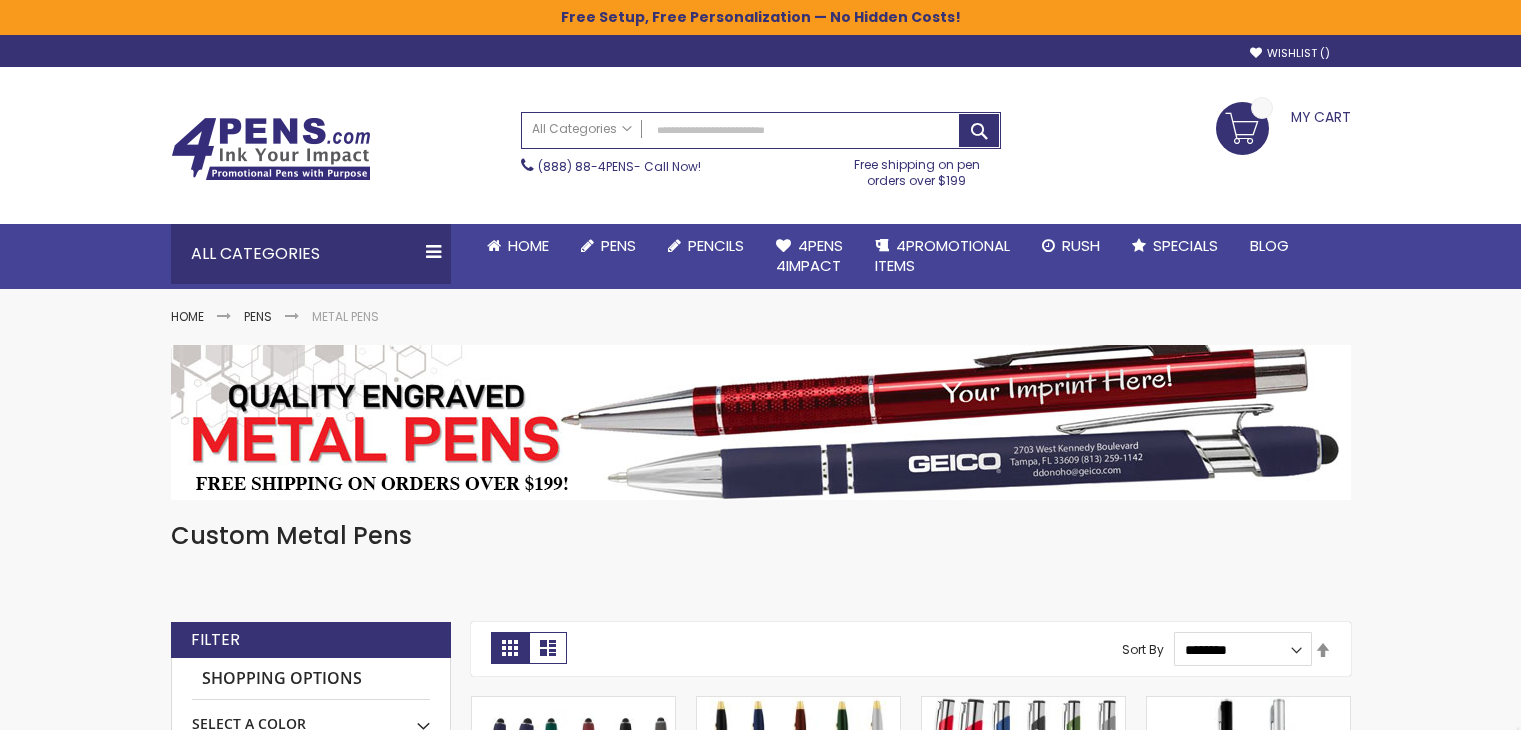 scroll, scrollTop: 0, scrollLeft: 0, axis: both 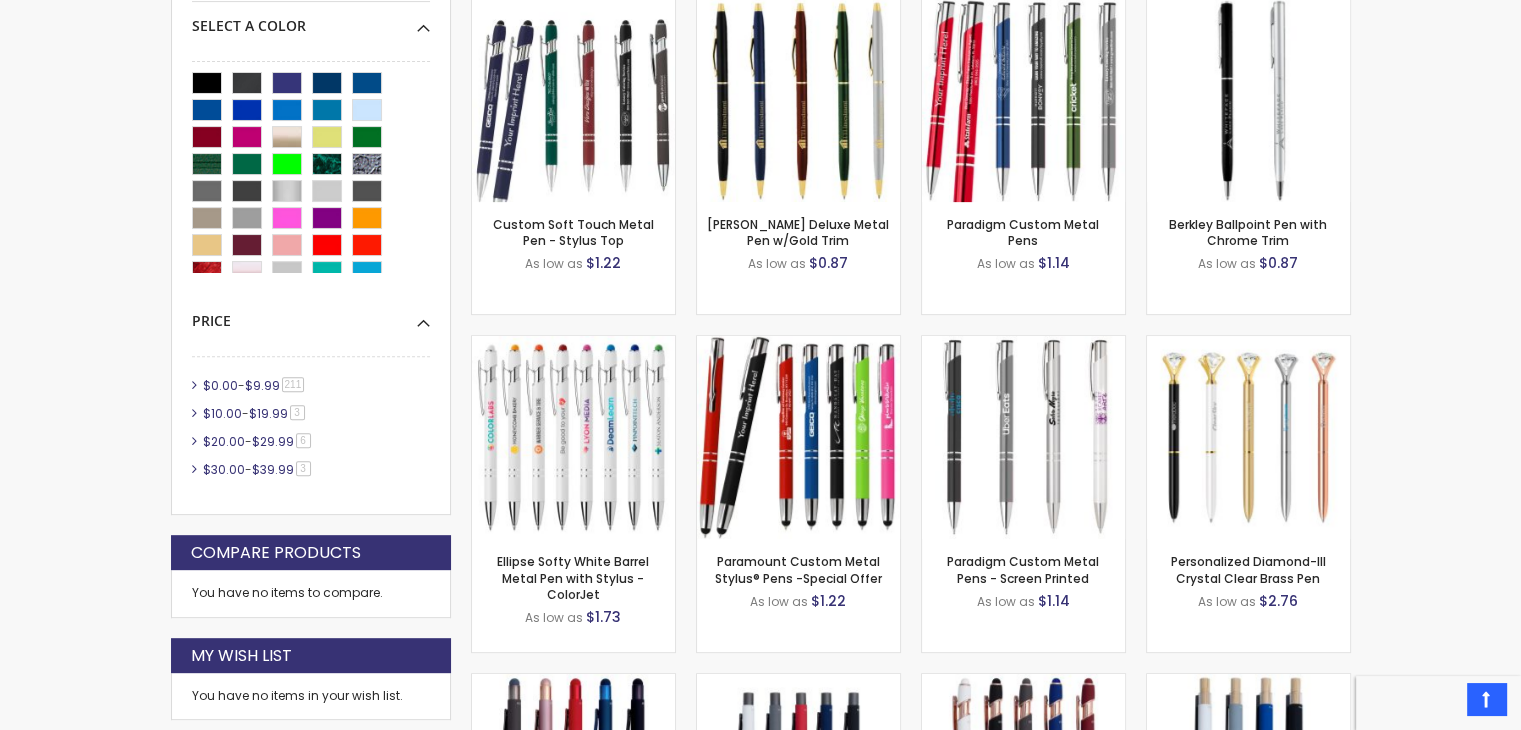 click on "The store will not work correctly when cookies are disabled.
Free Setup, Free Personalization — No Hidden Costs!
Skip to Content
sample
Wishlist
Sign Out
Sign In
Sign In
******
Login
Forgot Your Password?" at bounding box center [760, -334] 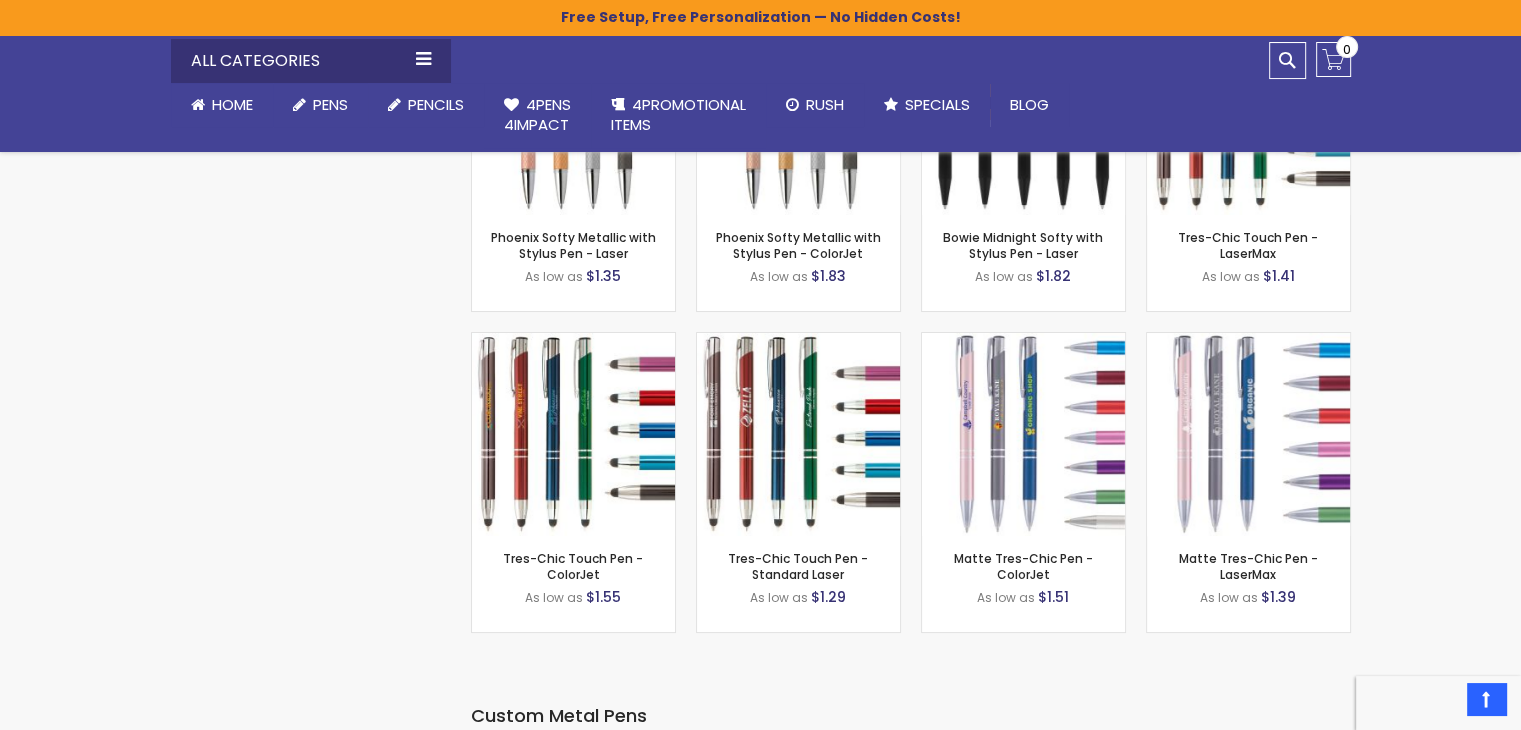 scroll, scrollTop: 7738, scrollLeft: 0, axis: vertical 